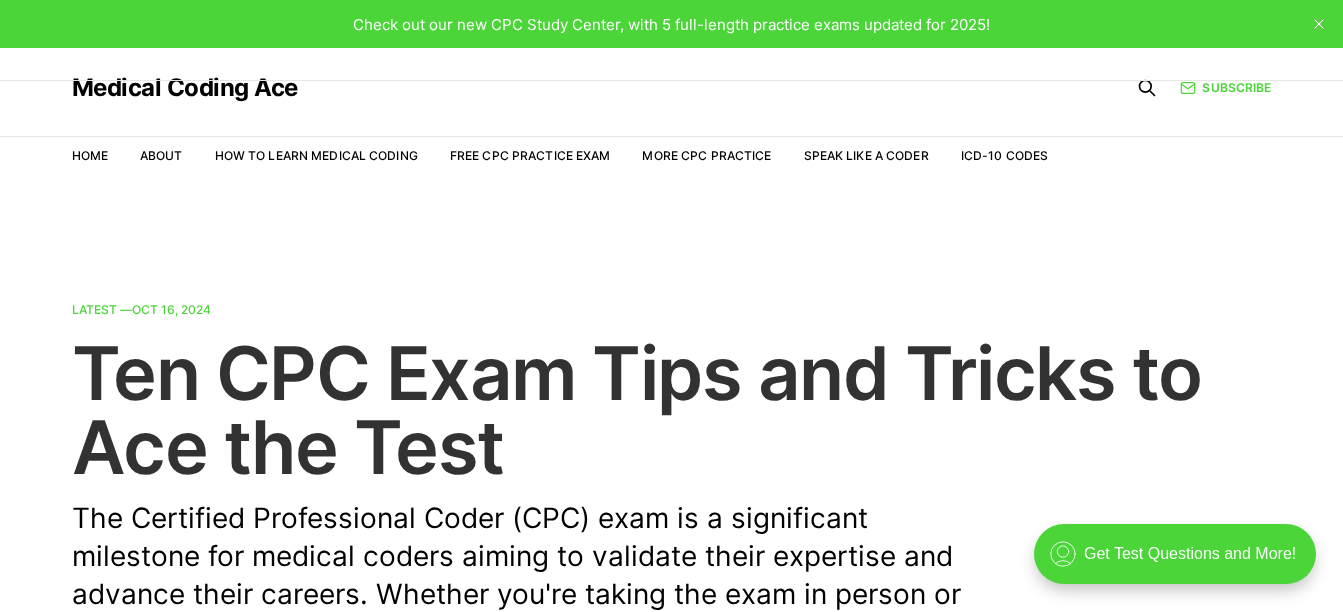 scroll, scrollTop: 0, scrollLeft: 0, axis: both 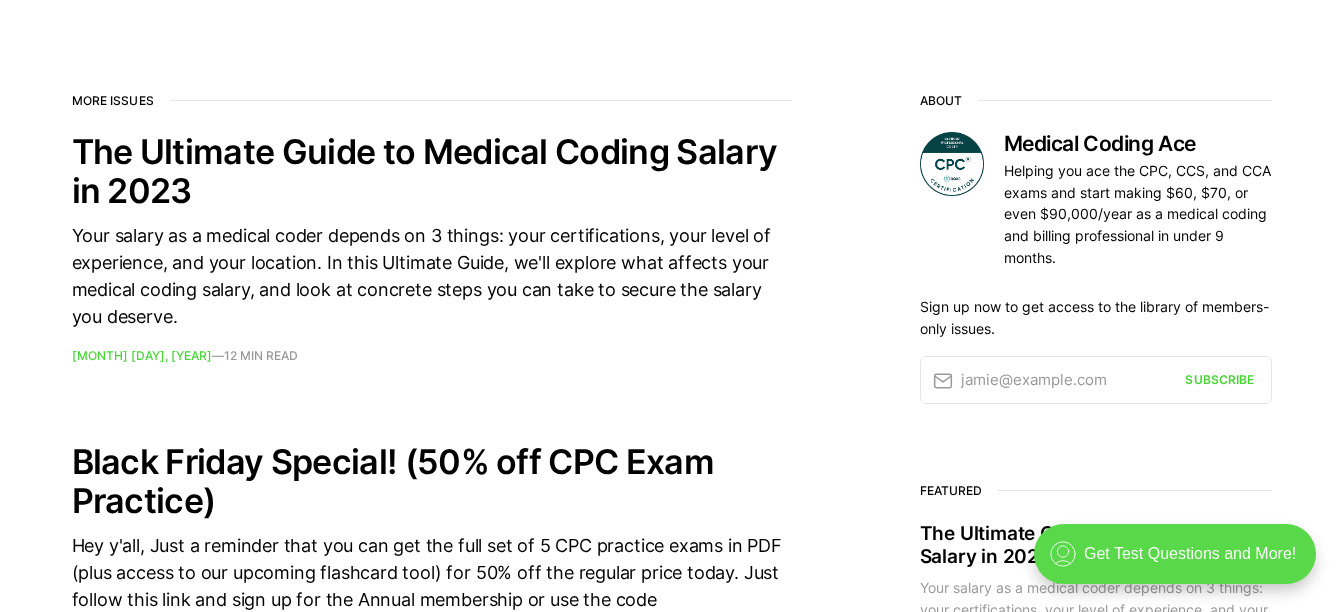 click on ".cls-1{fill:none;stroke:currentColor;stroke-linecap:round;stroke-linejoin:round;stroke-width:0.8px;}   Get Test Questions and More!" at bounding box center [1175, 554] 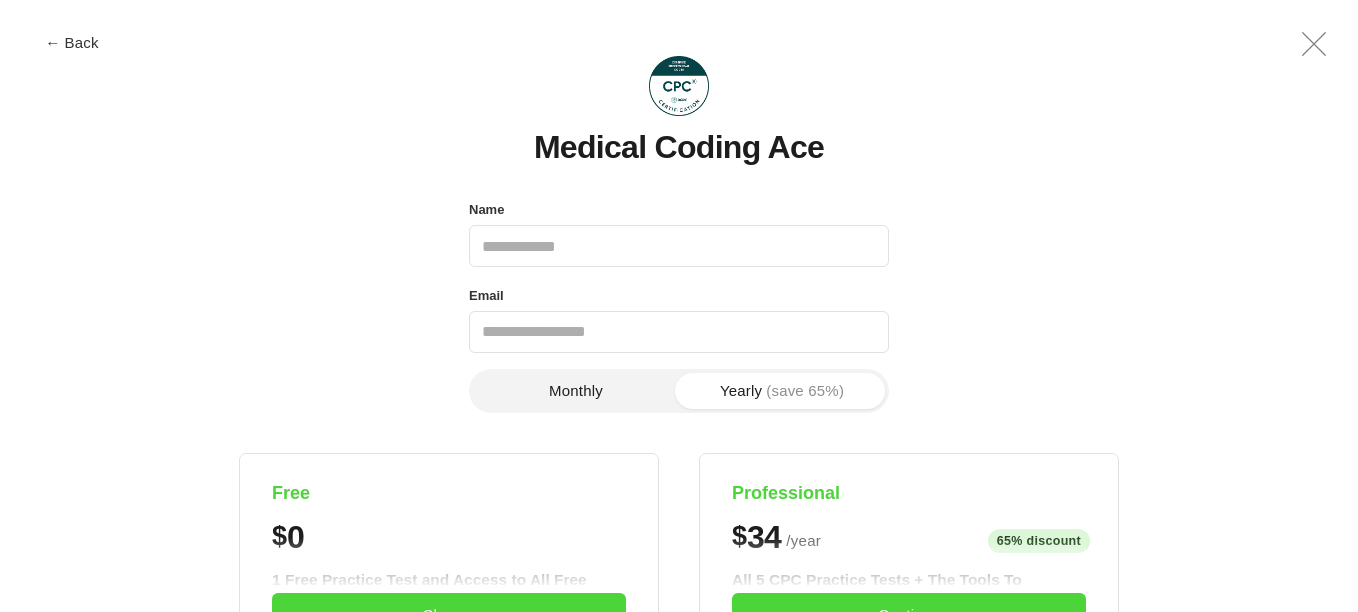 scroll, scrollTop: 0, scrollLeft: 0, axis: both 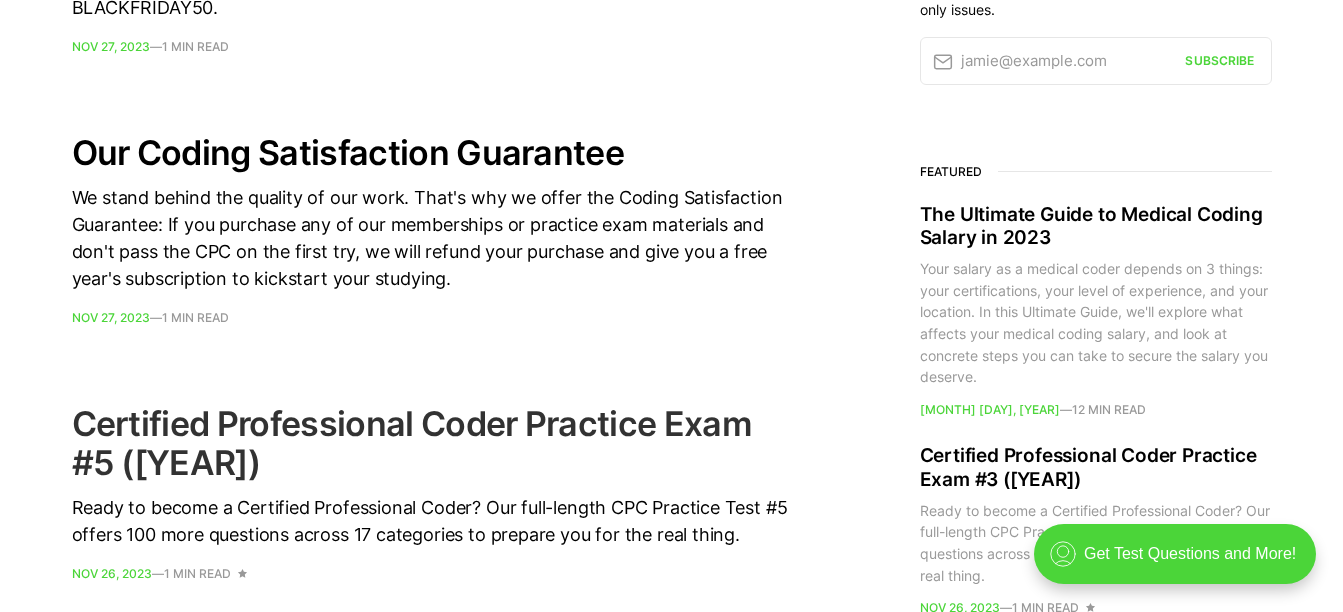 click on "Certified Professional Coder Practice Exam #5 (2023)" at bounding box center (432, 443) 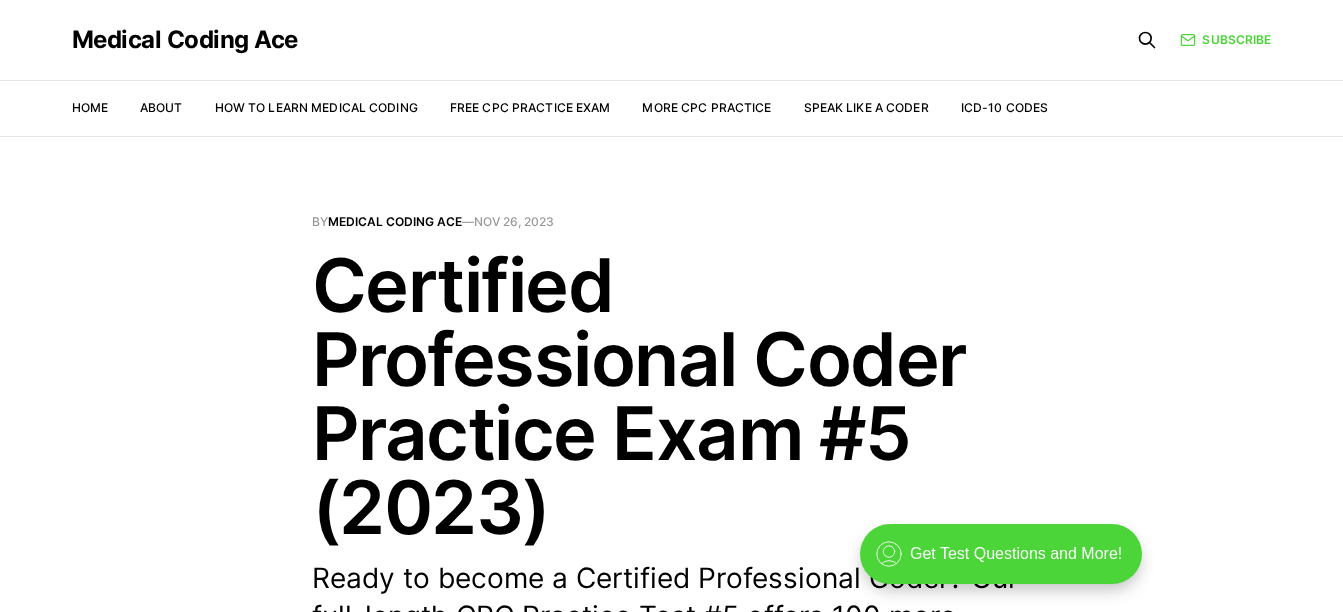 scroll, scrollTop: 0, scrollLeft: 0, axis: both 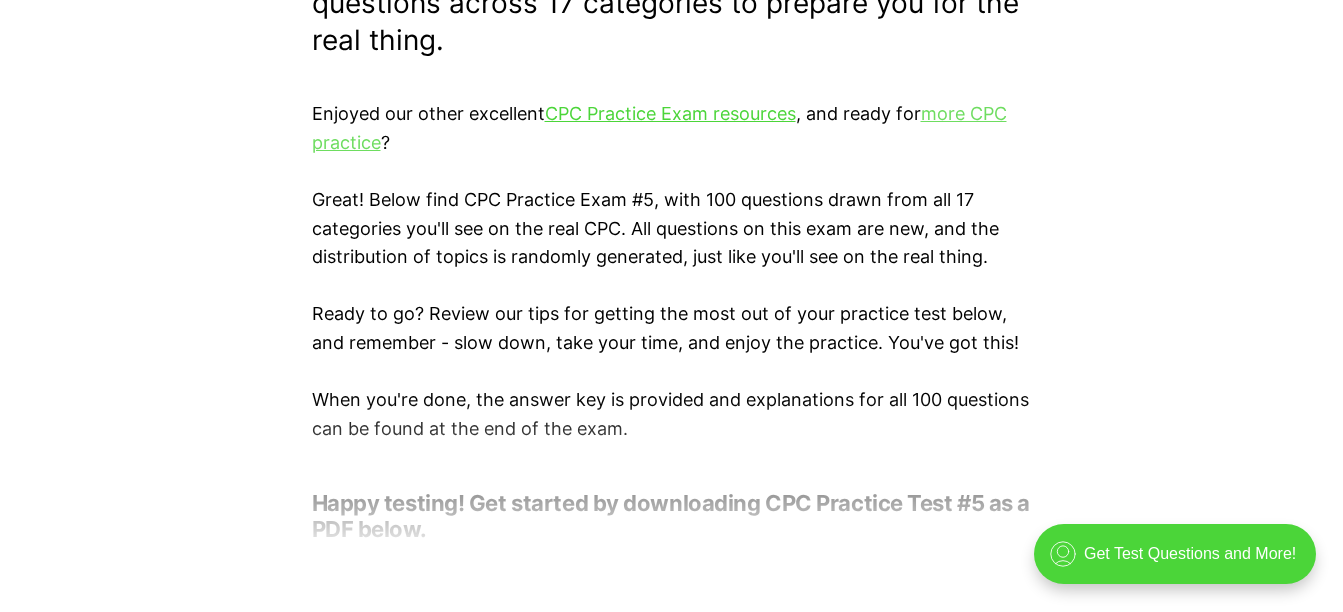 click on "more CPC practice" at bounding box center (659, 128) 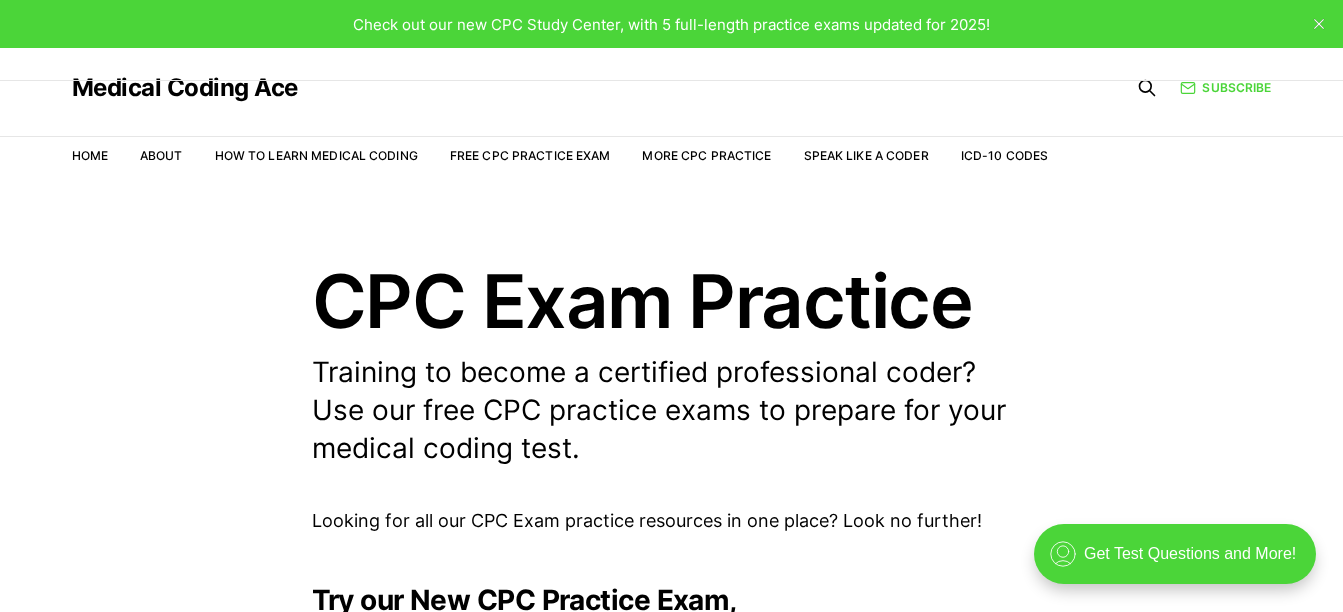 scroll, scrollTop: 0, scrollLeft: 0, axis: both 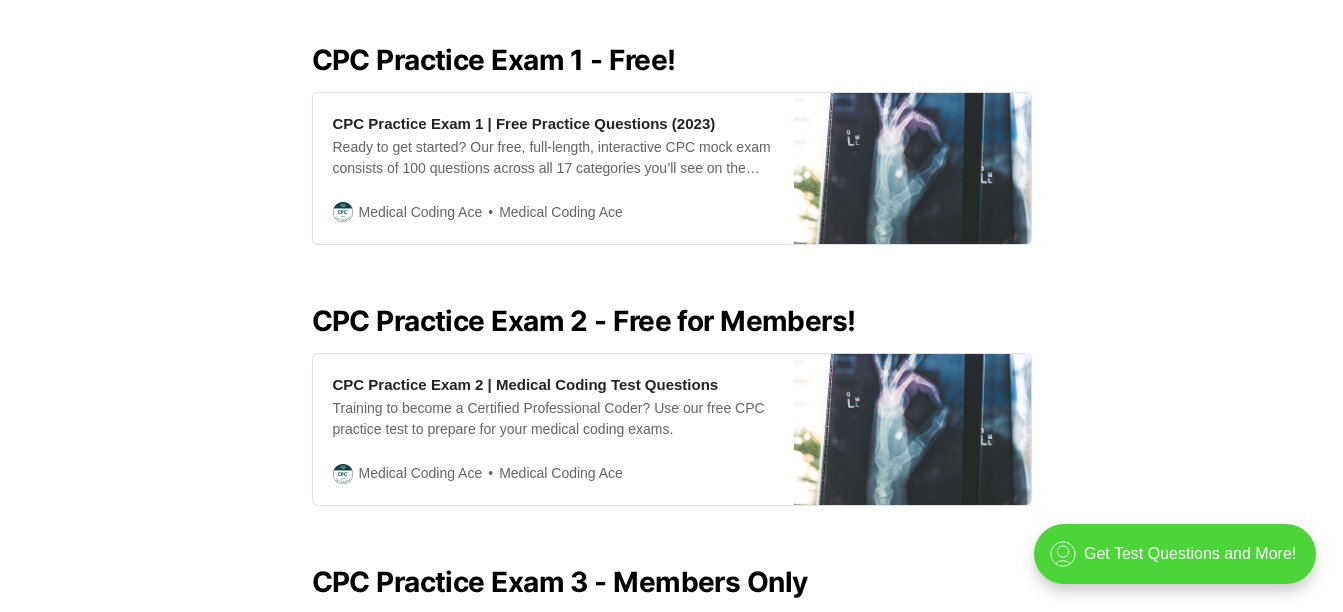 click on "CPC Practice Exam 2 - Free for Members!" at bounding box center [672, 321] 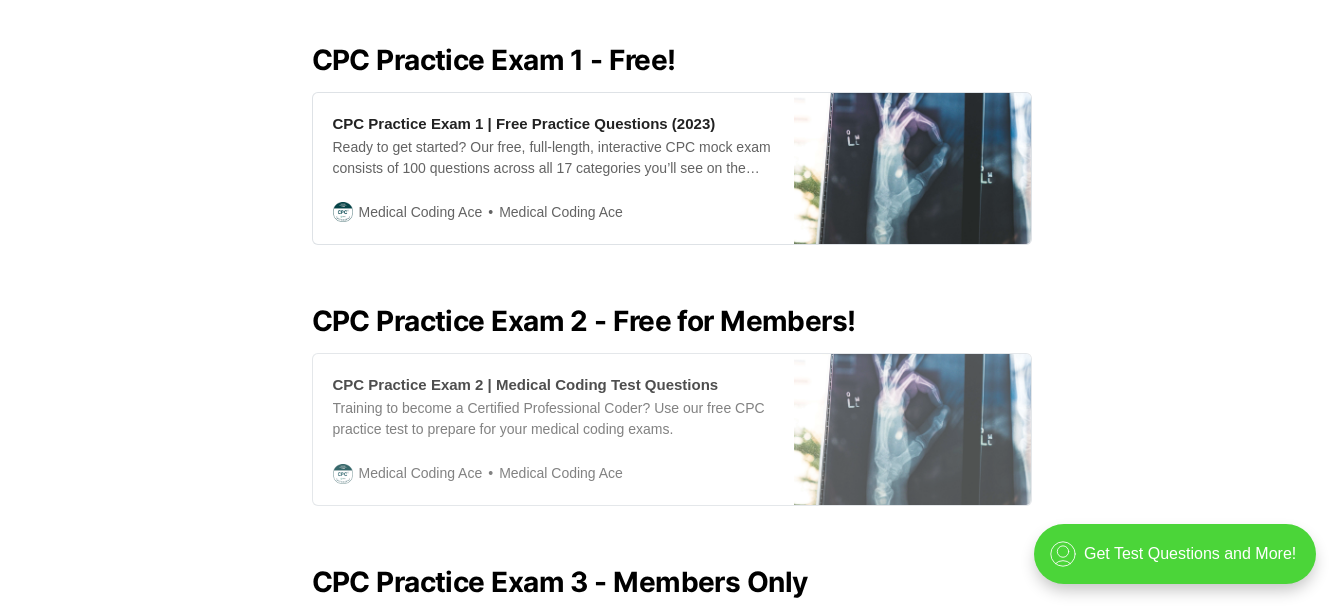 click on "CPC Practice Exam 2 | Medical Coding Test Questions" at bounding box center [526, 384] 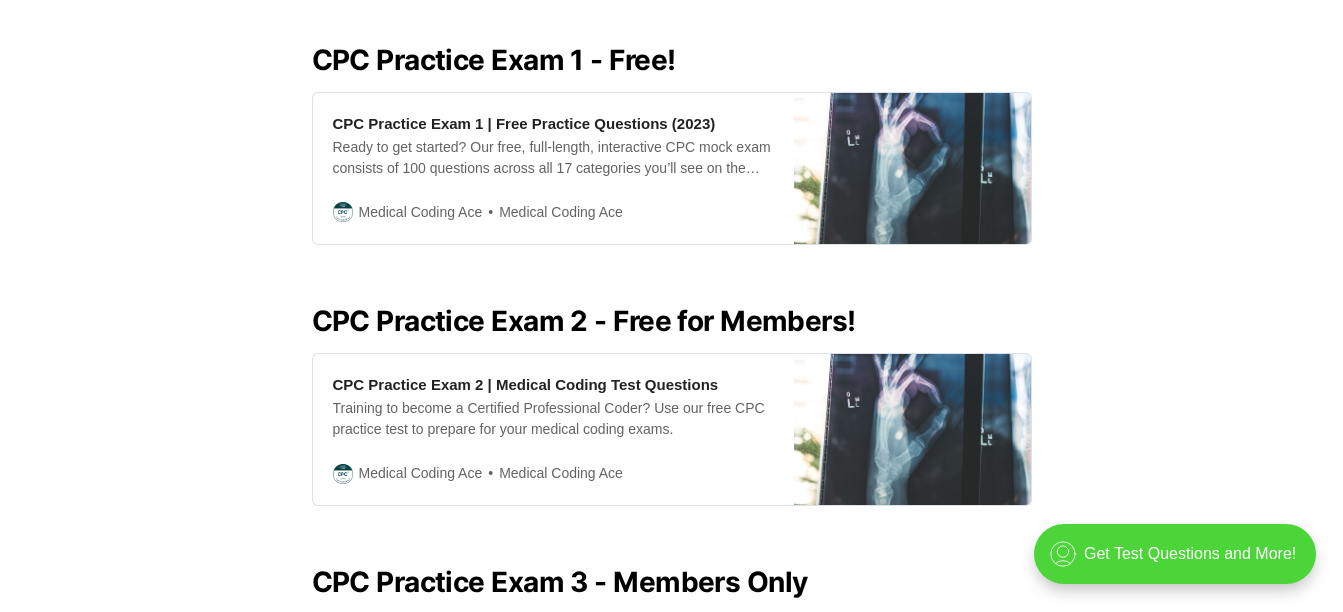 click on "CPC Practice Exam 1 - Free!" at bounding box center [672, 60] 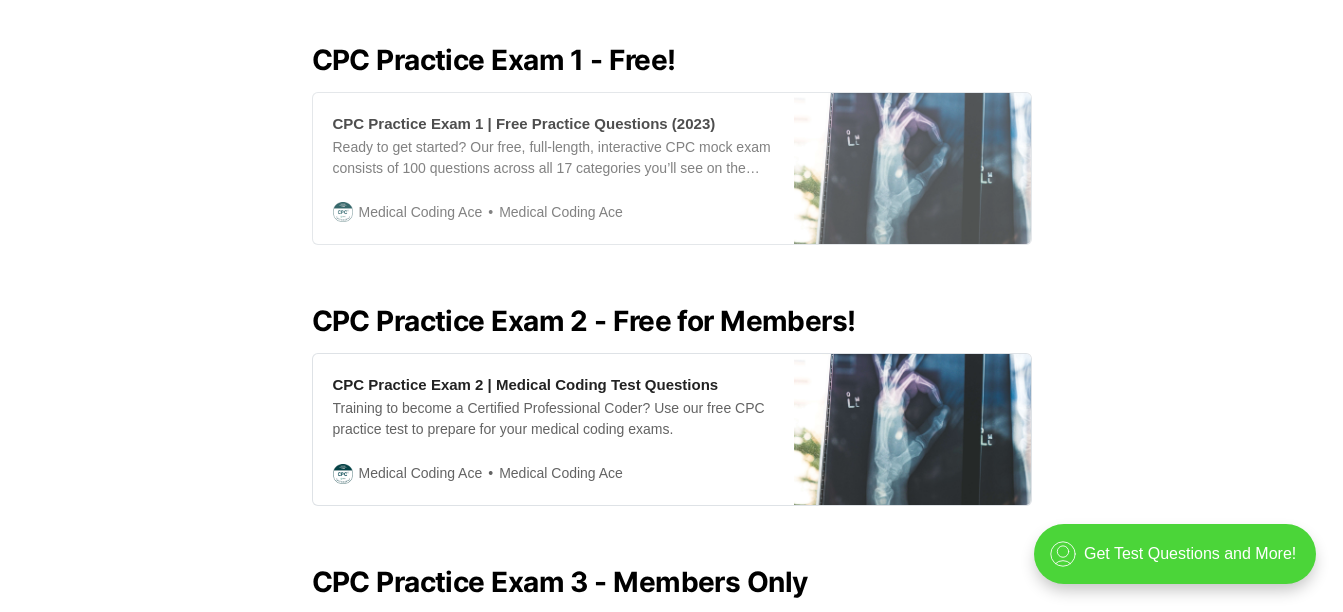 click on "CPC Practice Exam 1 | Free Practice Questions (2023)" at bounding box center (524, 123) 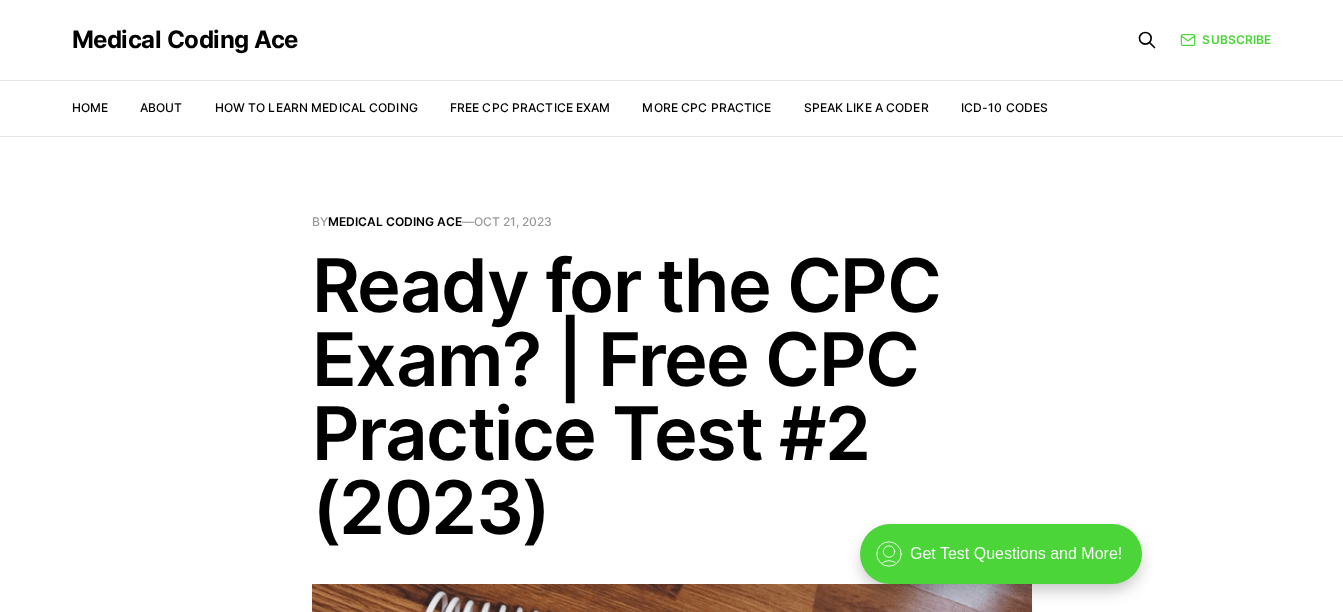 scroll, scrollTop: 0, scrollLeft: 0, axis: both 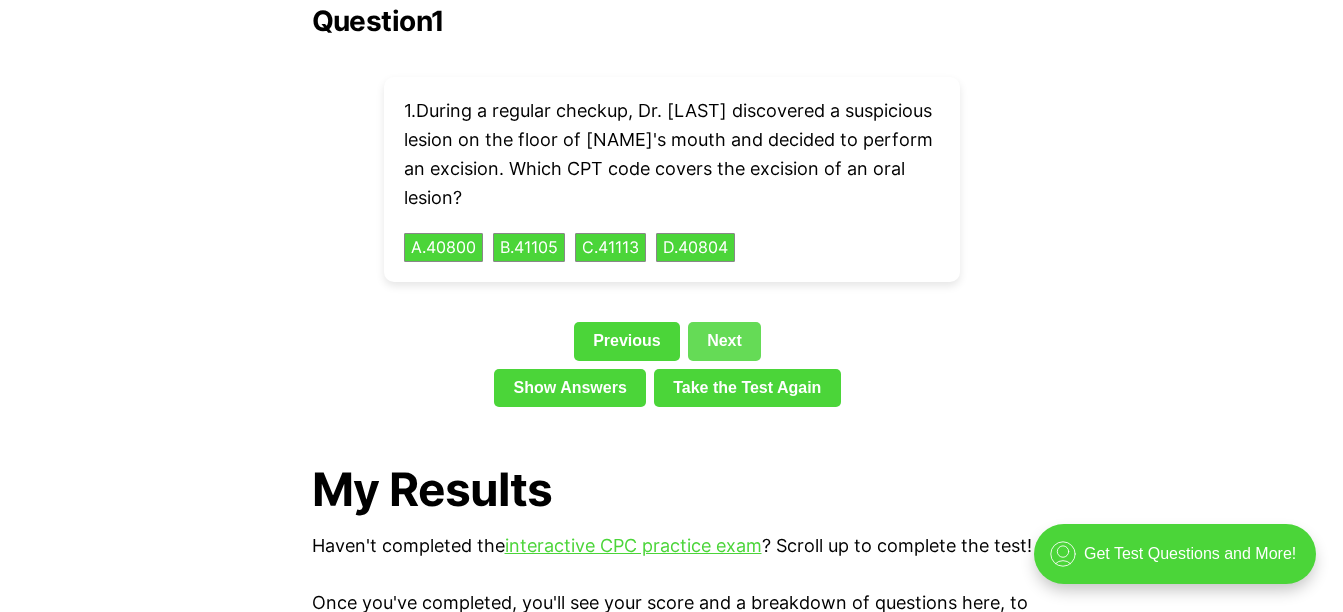 click on "Next" at bounding box center [724, 341] 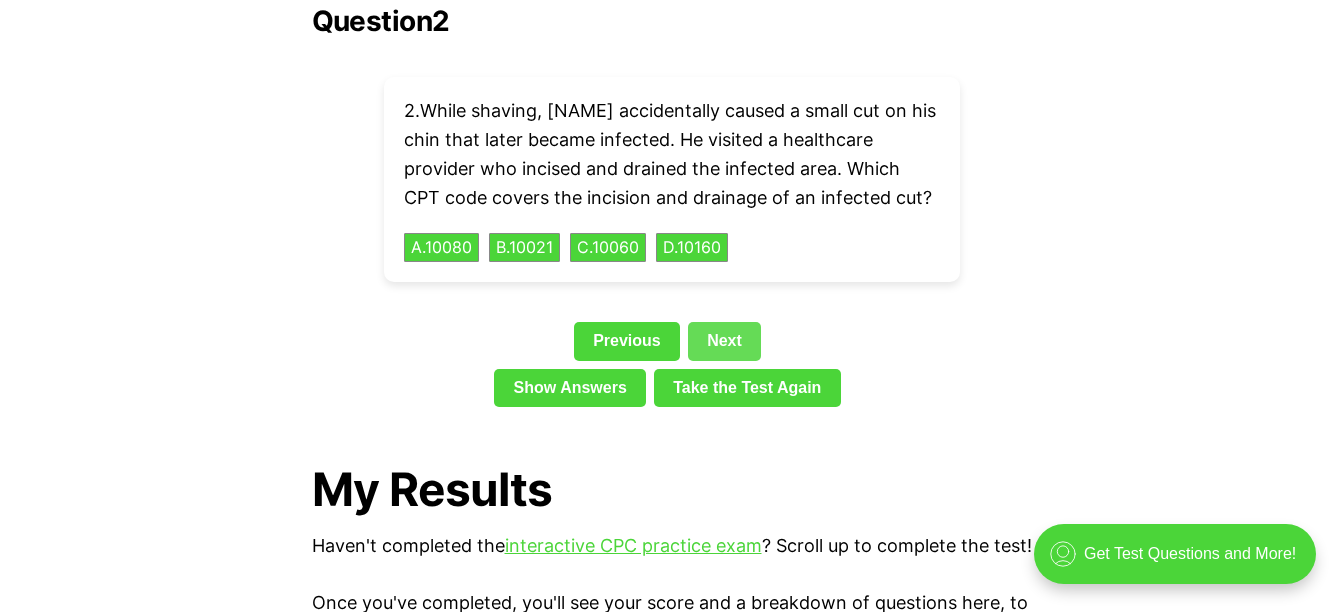 click on "Next" at bounding box center (724, 341) 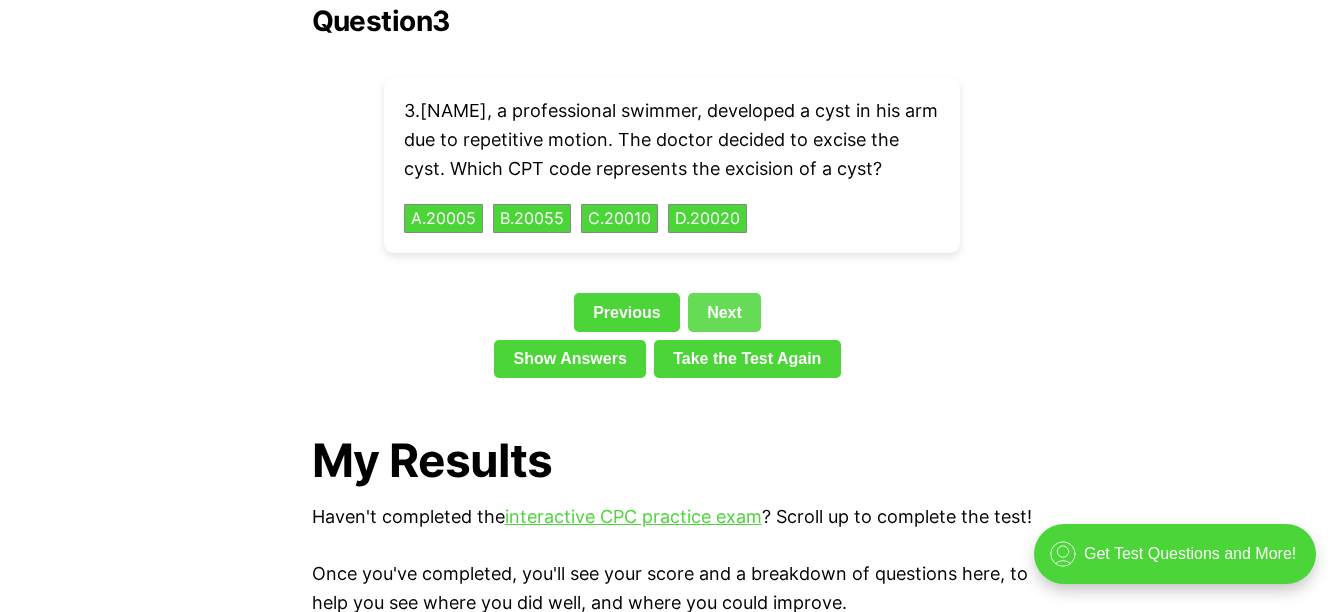click on "Take the Test Again" at bounding box center [747, 359] 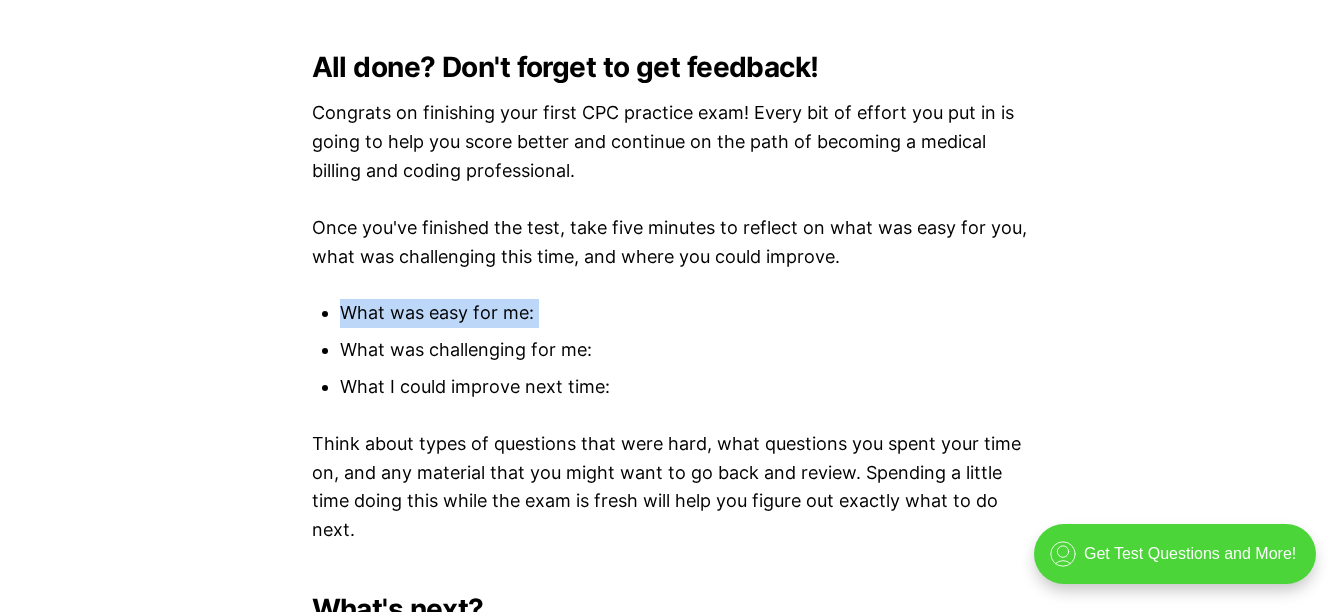 click on "What was easy for me:" at bounding box center [686, 313] 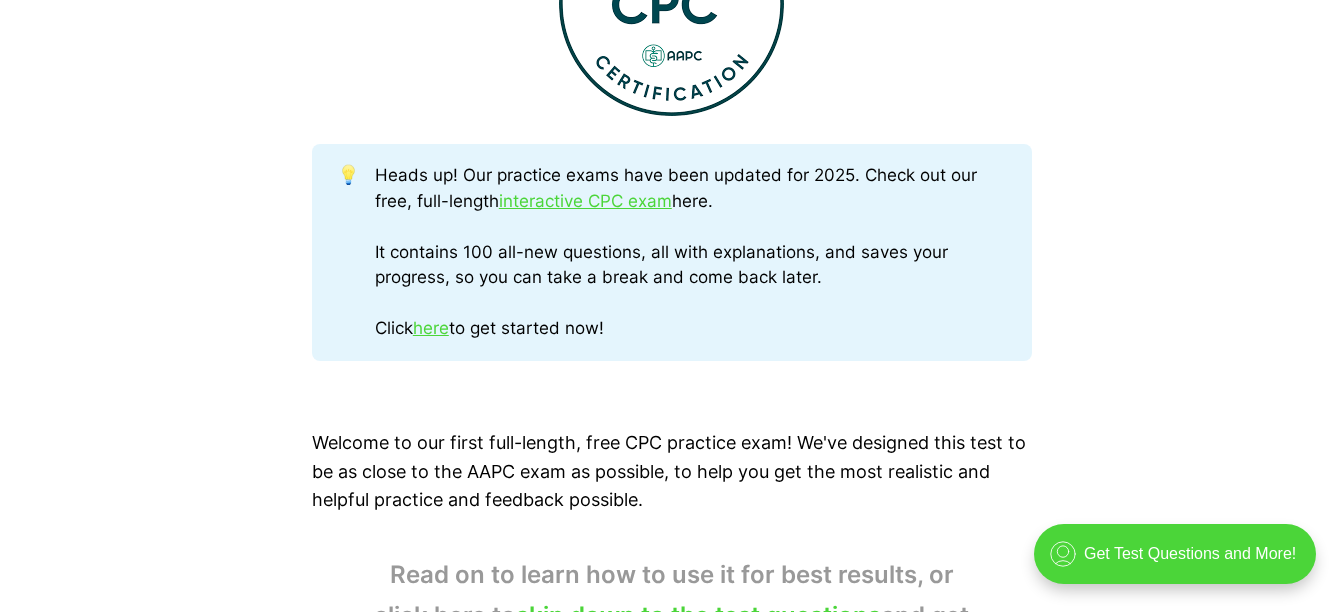 scroll, scrollTop: 1361, scrollLeft: 0, axis: vertical 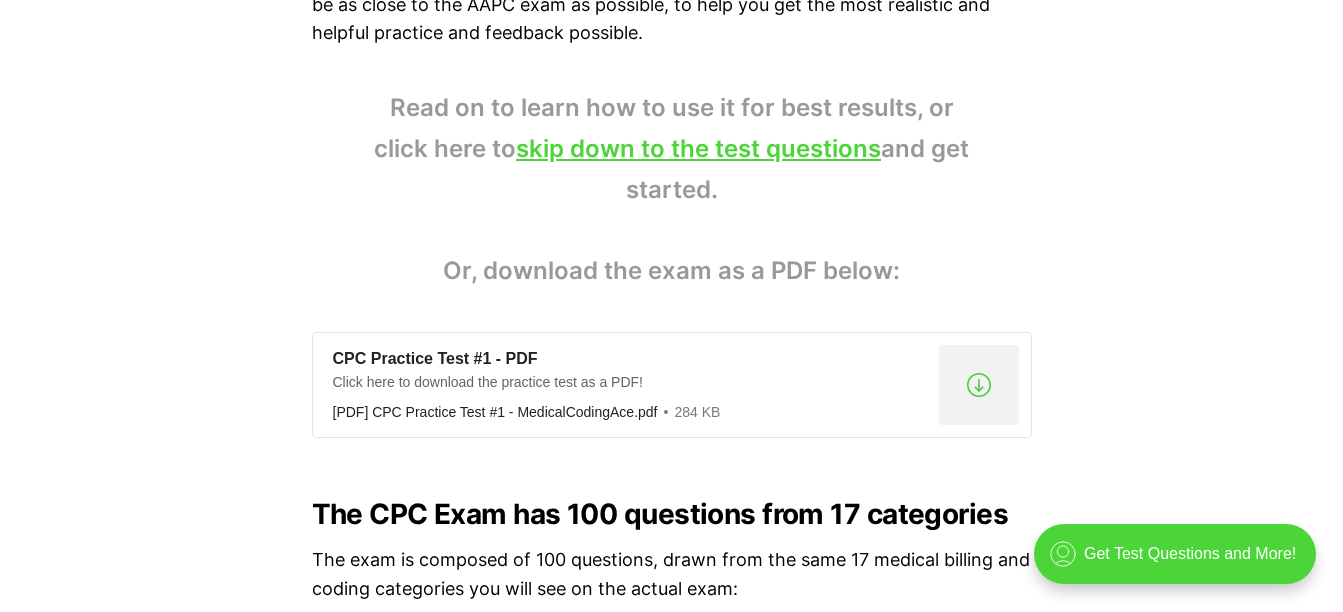click on "Read on to learn how to use it for best results, or click here to  skip down to the test questions  and get started. Or, download the exam as a PDF below:" at bounding box center (672, 190) 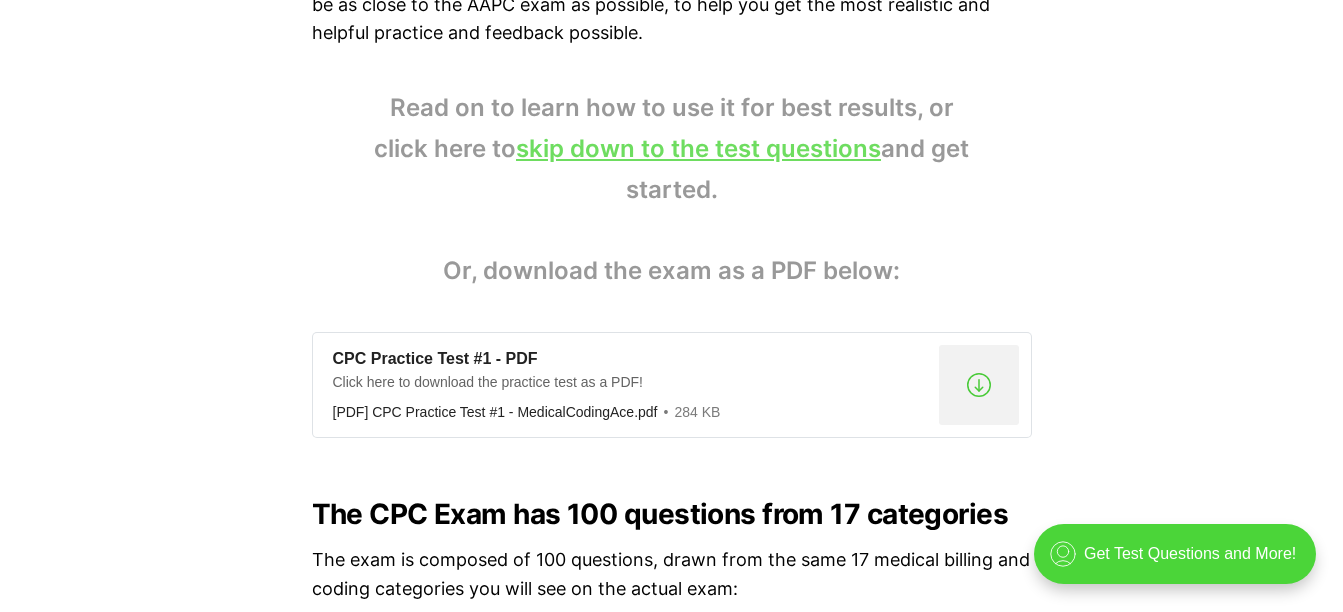 click on "skip down to the test questions" at bounding box center [698, 148] 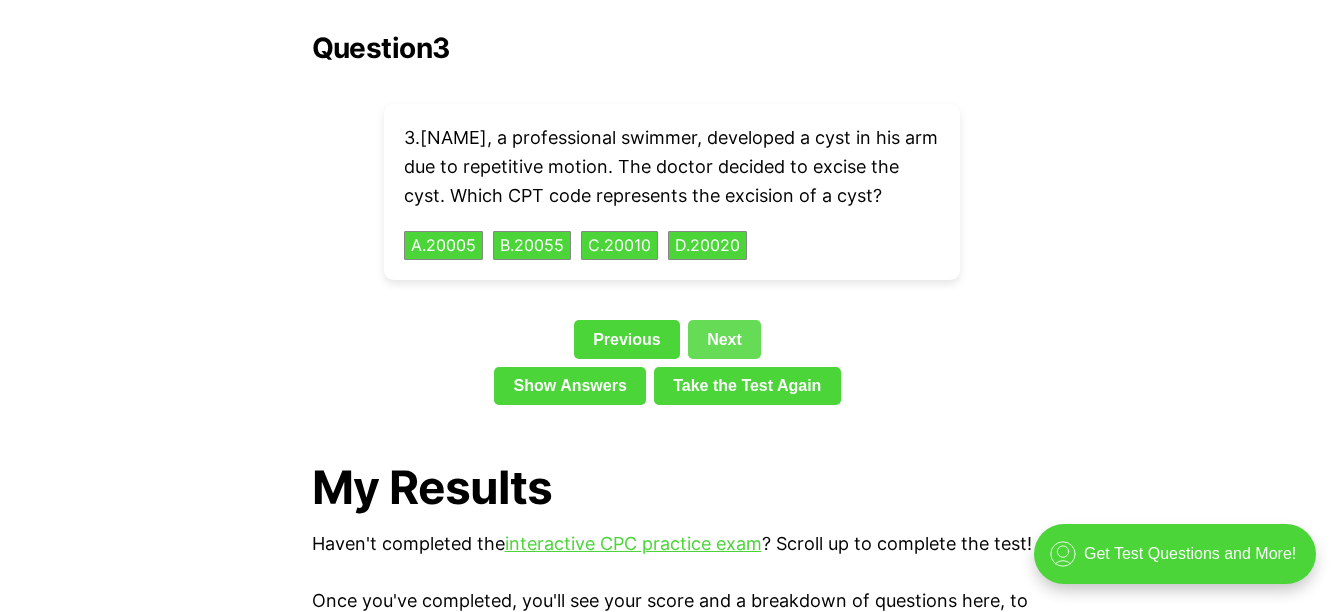 click on "Next" at bounding box center [724, 339] 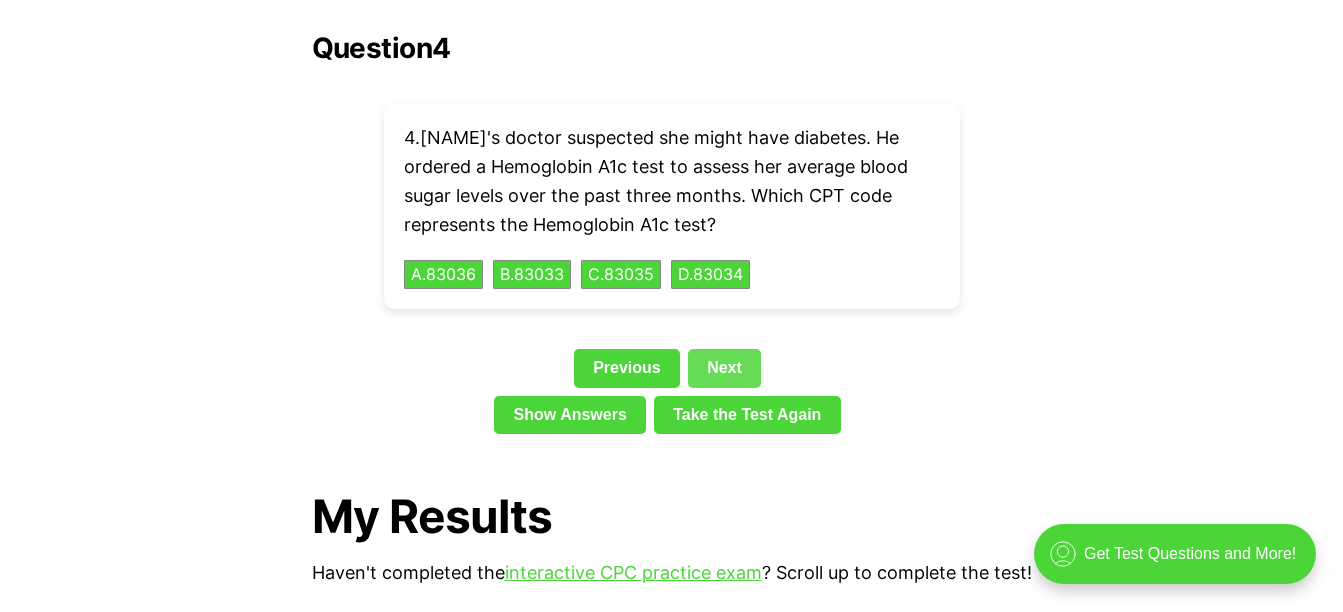 click on "Next" at bounding box center [724, 368] 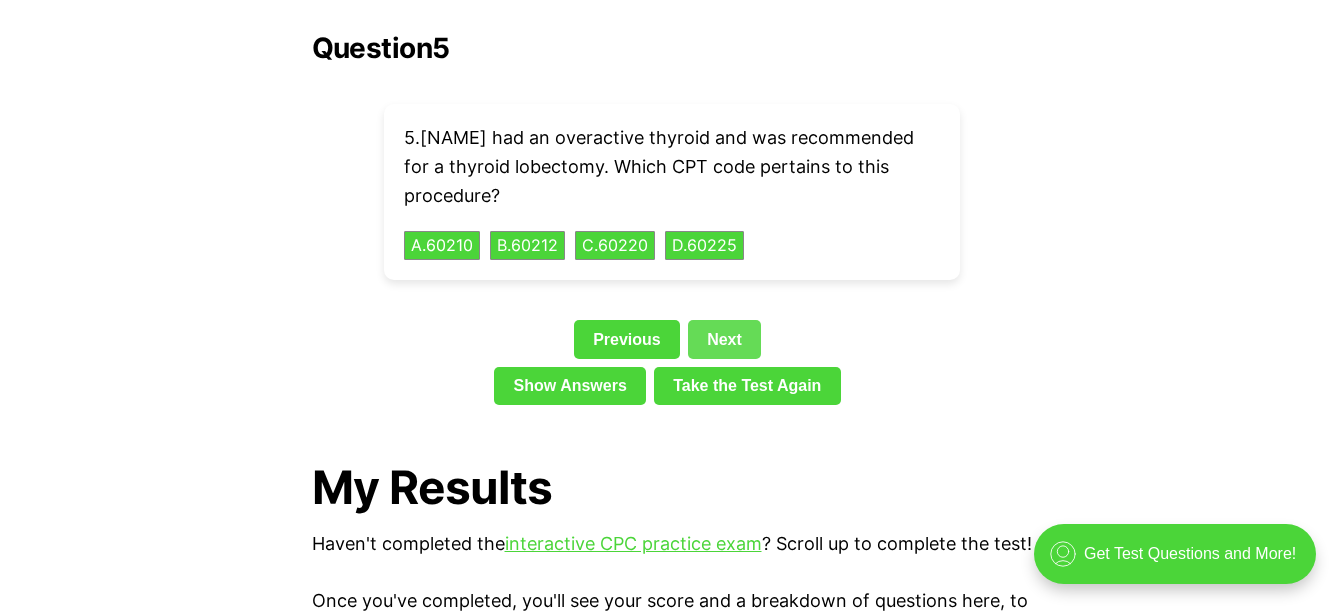 click on "Next" at bounding box center (724, 339) 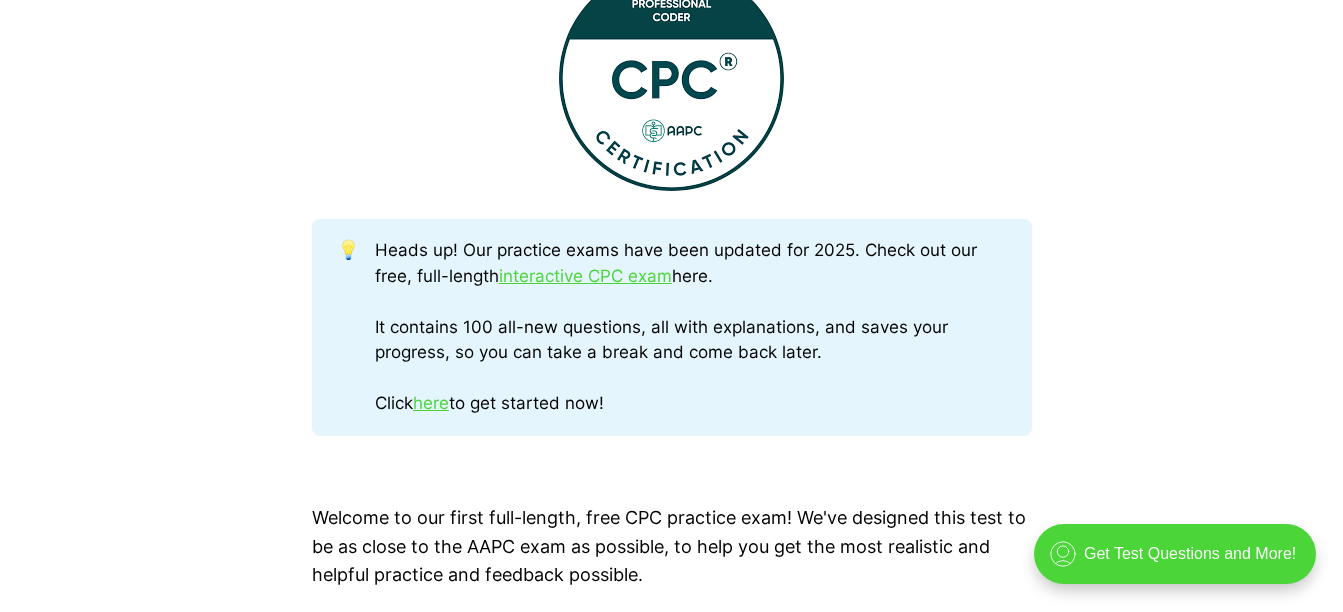 scroll, scrollTop: 780, scrollLeft: 0, axis: vertical 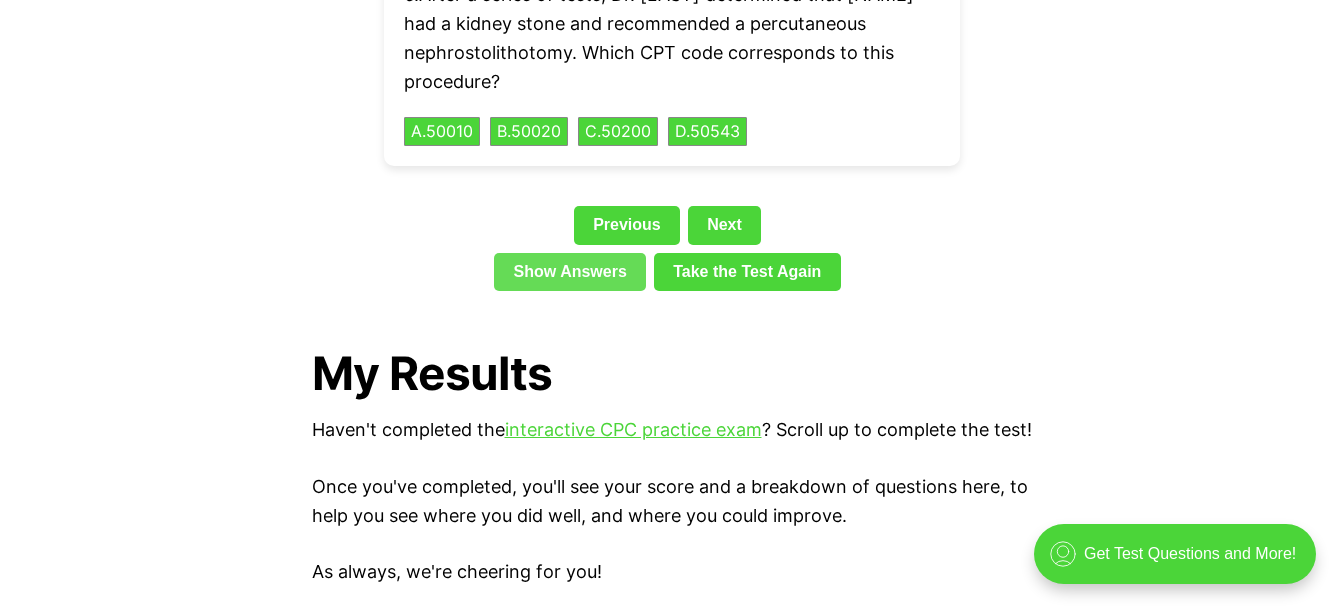 click on "Show Answers" at bounding box center [570, 272] 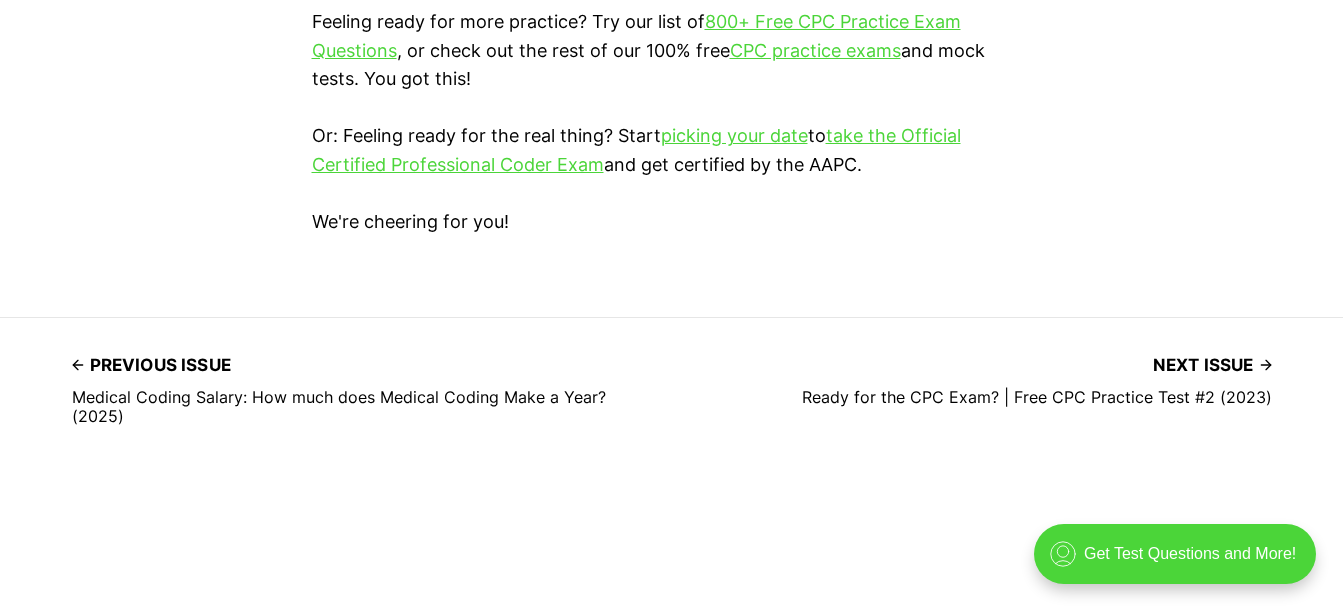 scroll, scrollTop: 6168, scrollLeft: 0, axis: vertical 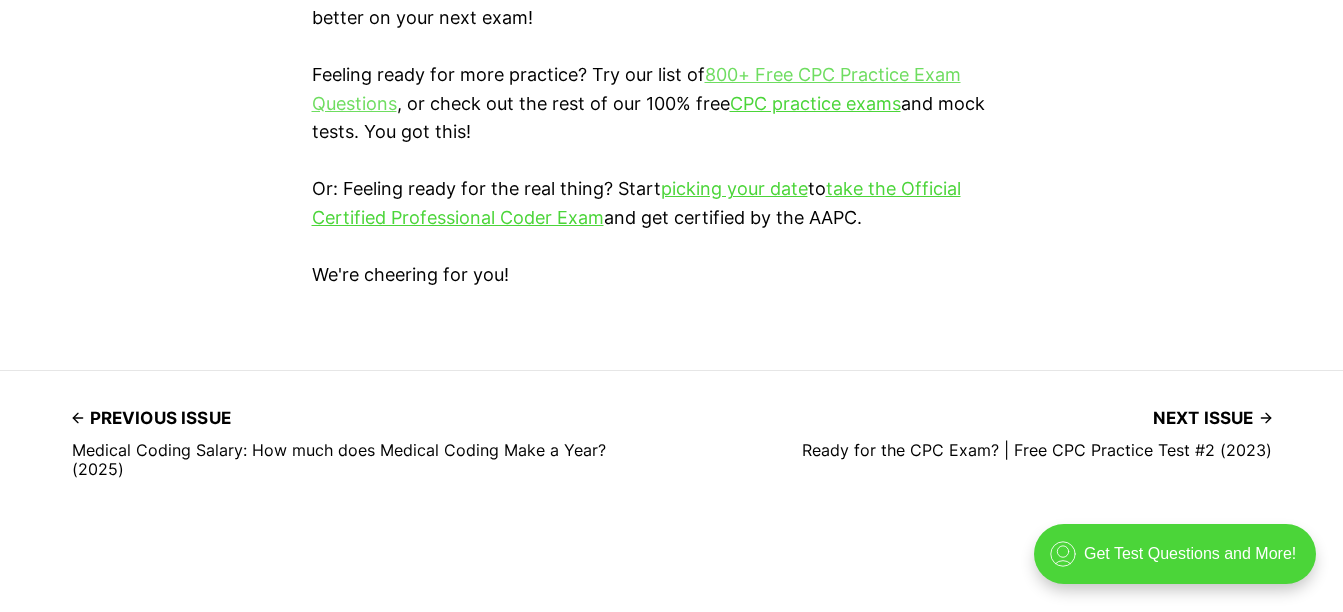 click on "800+ Free CPC Practice Exam Questions" at bounding box center (636, 89) 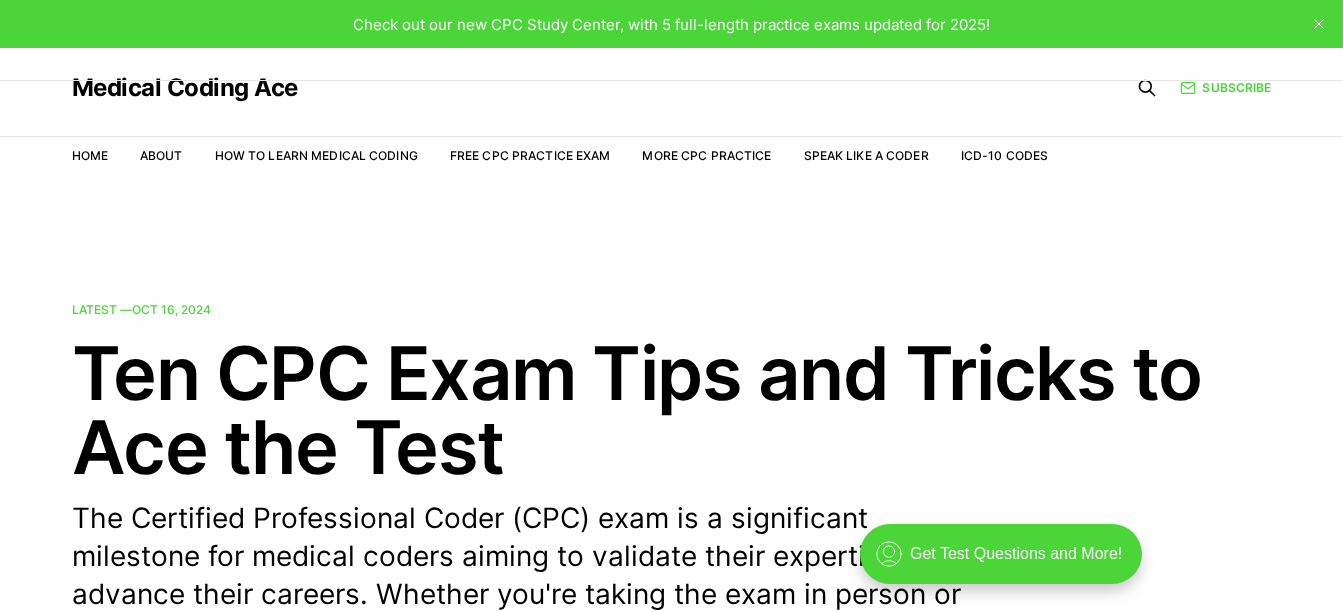 scroll, scrollTop: 0, scrollLeft: 0, axis: both 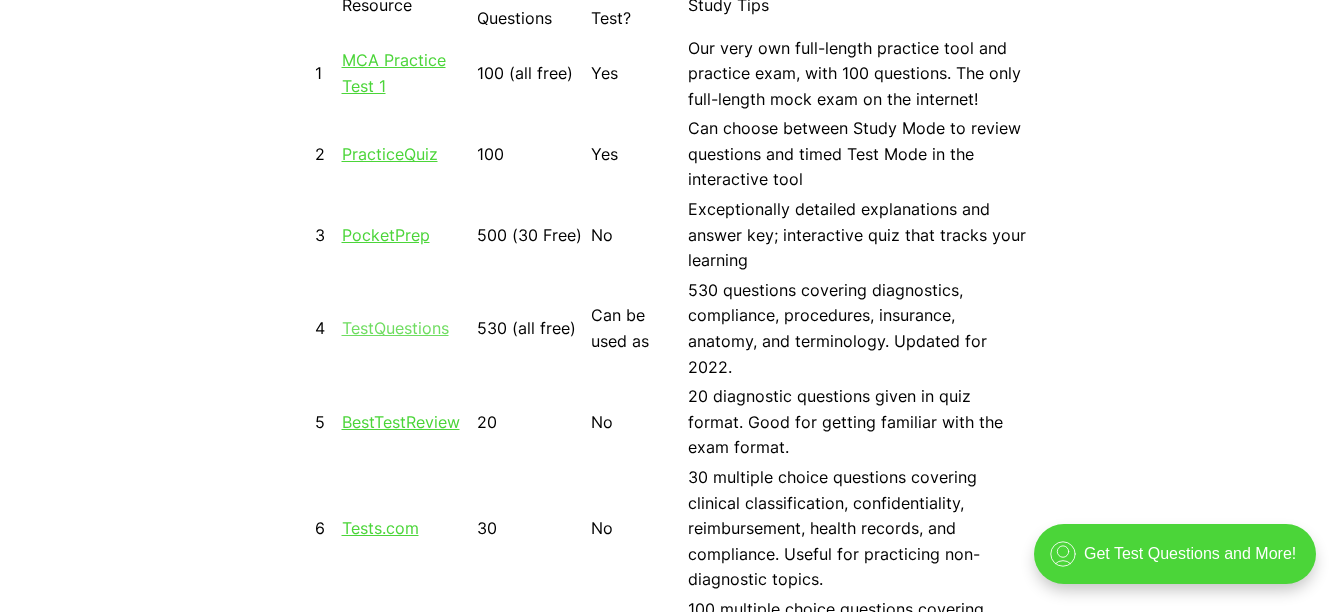 click on "TestQuestions" at bounding box center [395, 328] 